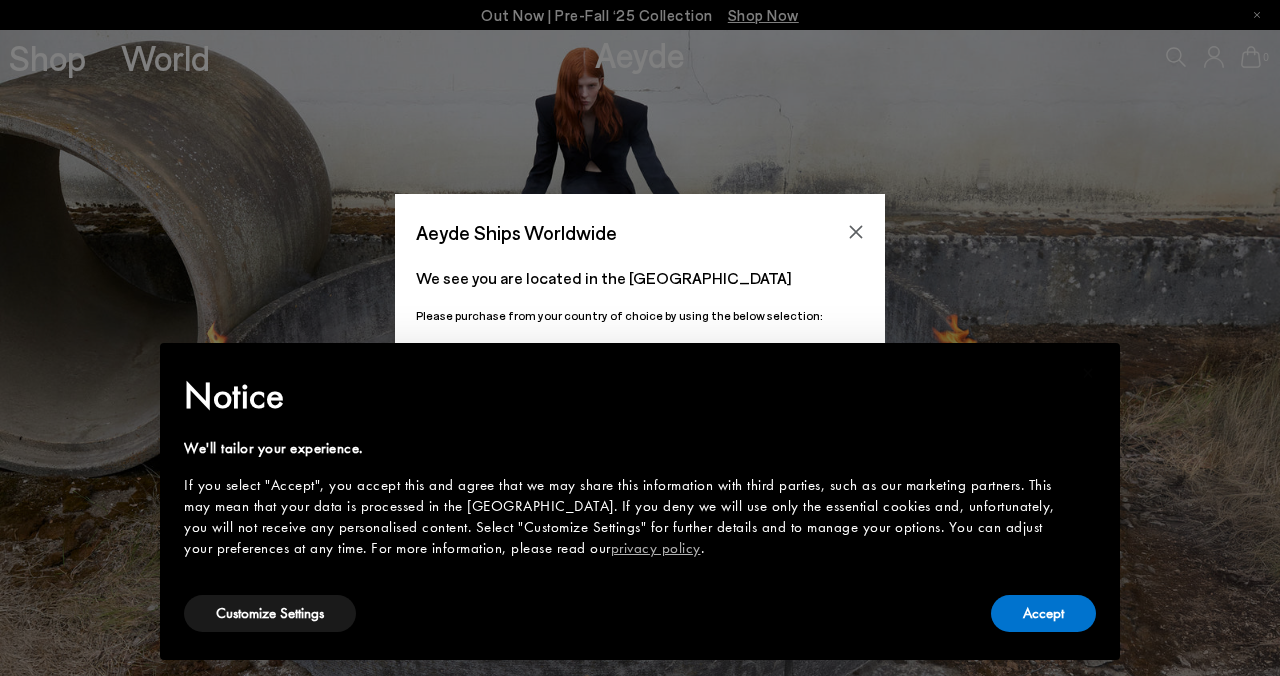 scroll, scrollTop: 0, scrollLeft: 0, axis: both 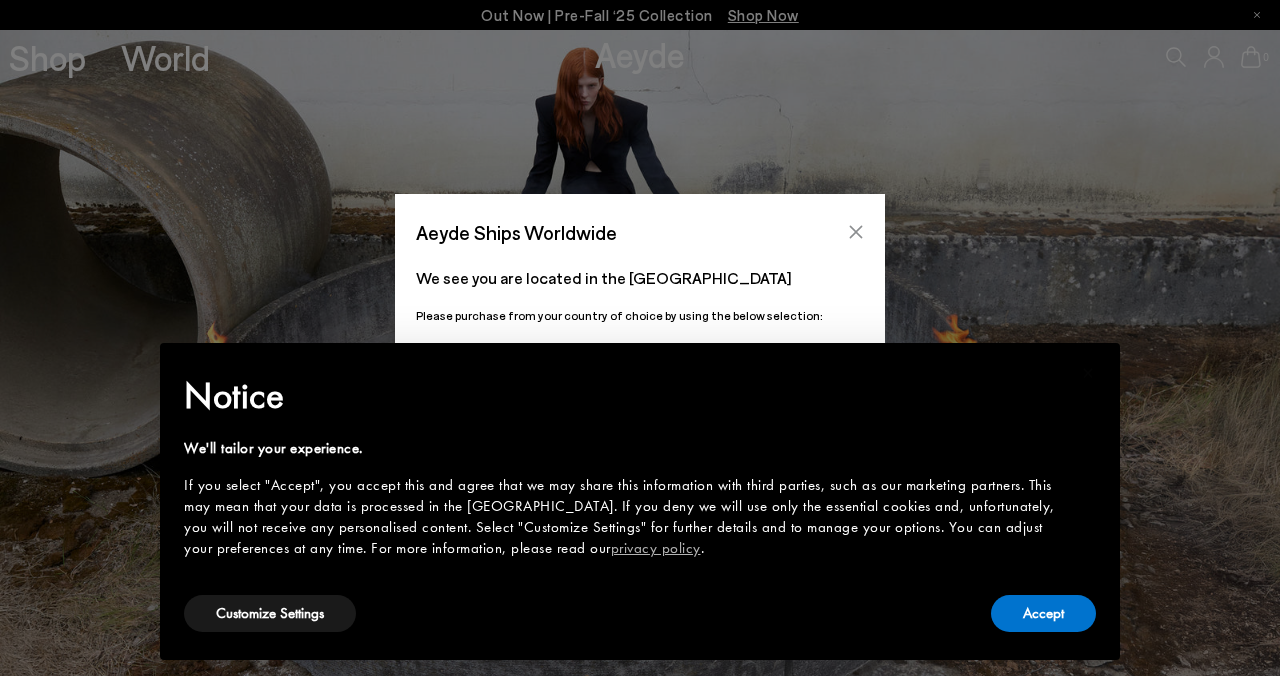 click 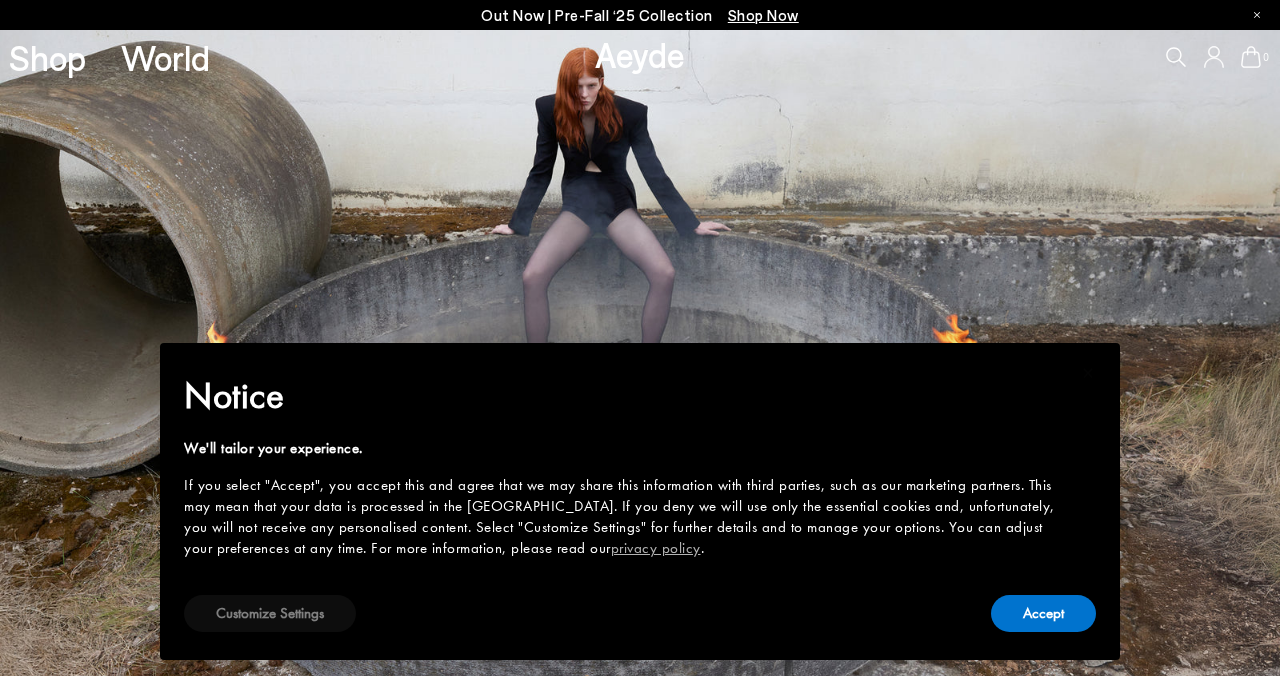 click on "Customize Settings" at bounding box center [270, 613] 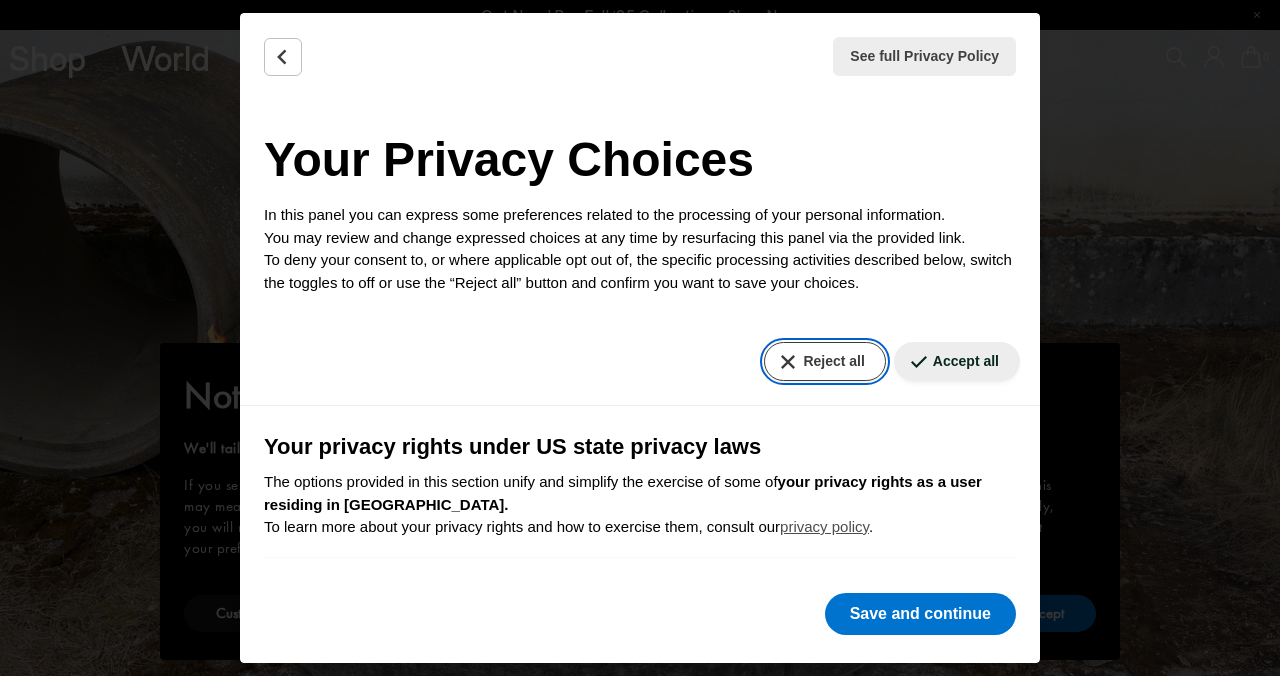 click on "Reject all" at bounding box center [824, 361] 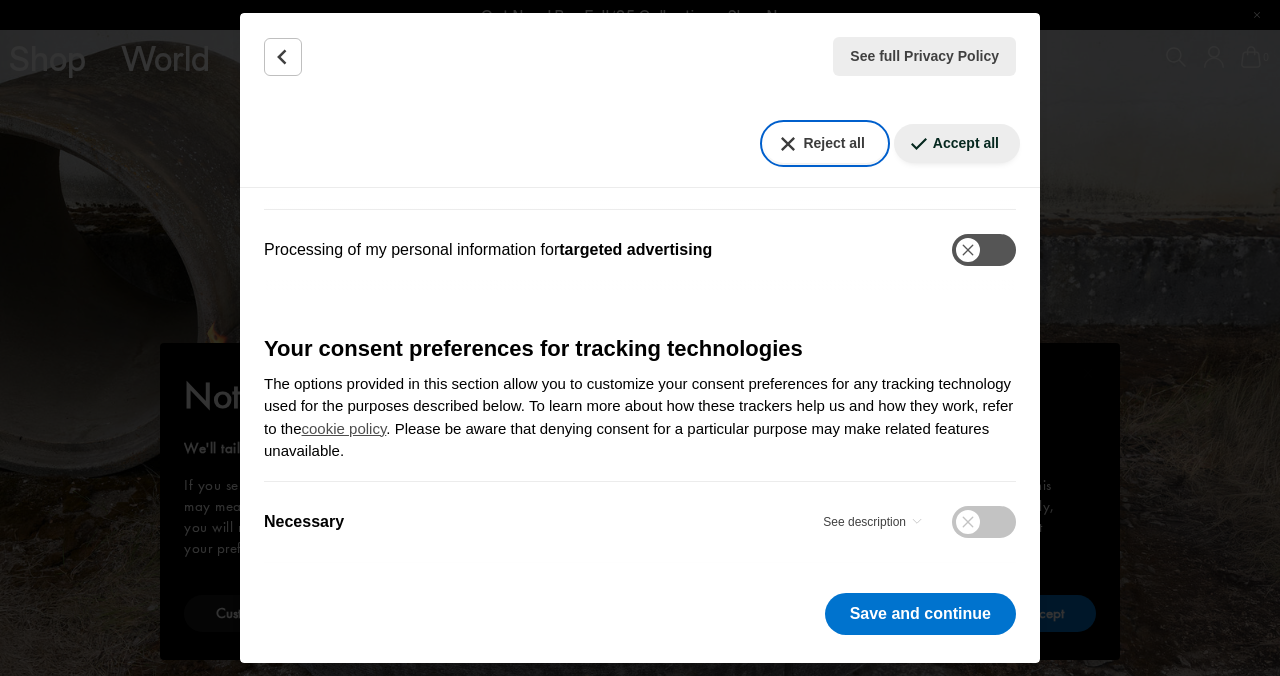 scroll, scrollTop: 606, scrollLeft: 0, axis: vertical 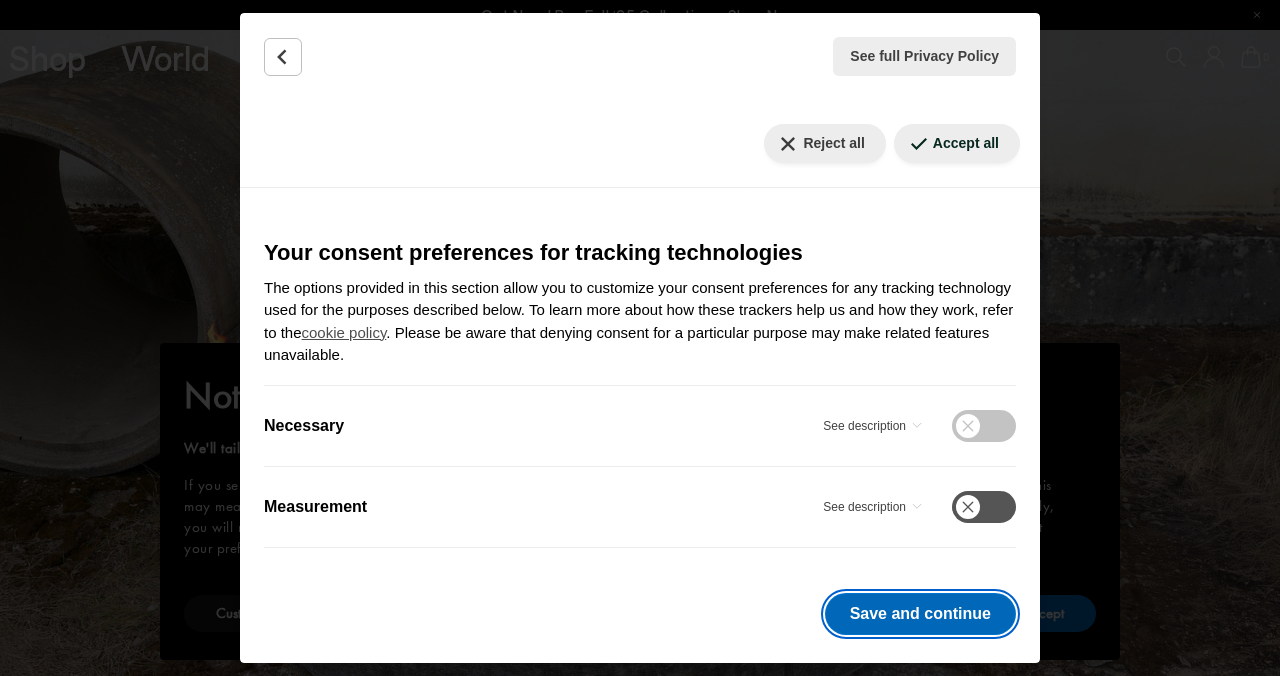 click on "Save and continue" at bounding box center [920, 614] 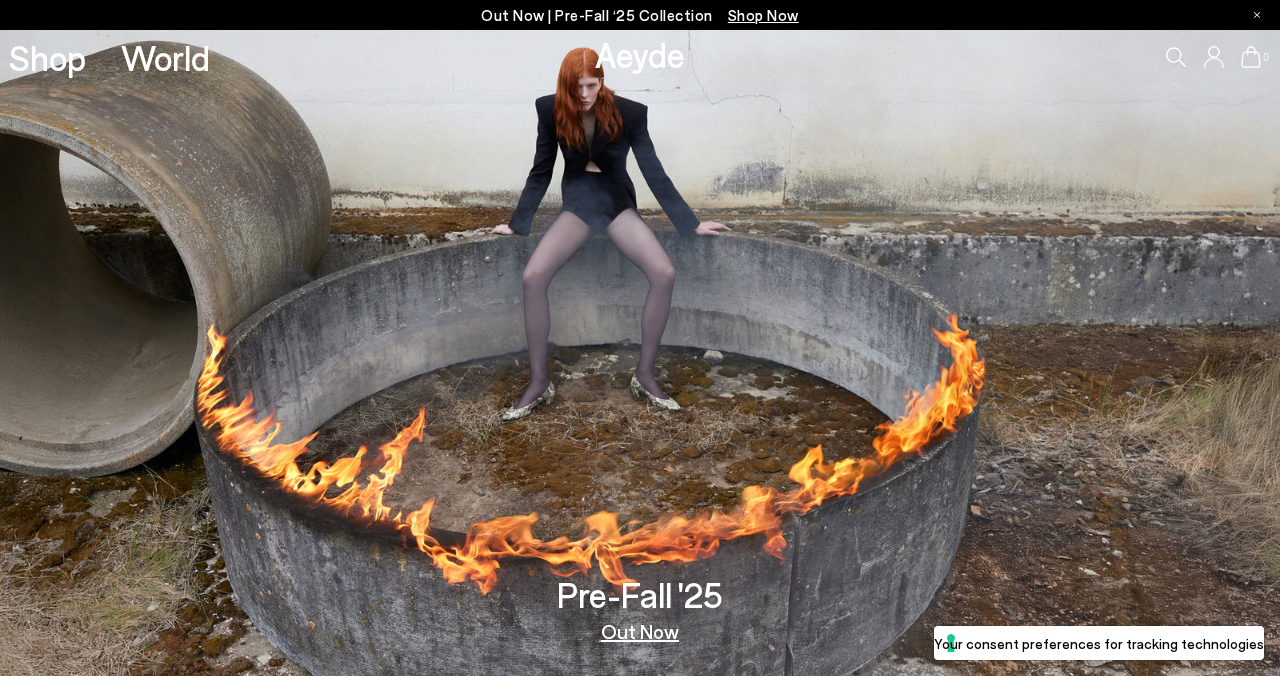click on "Shop Now" at bounding box center [763, 15] 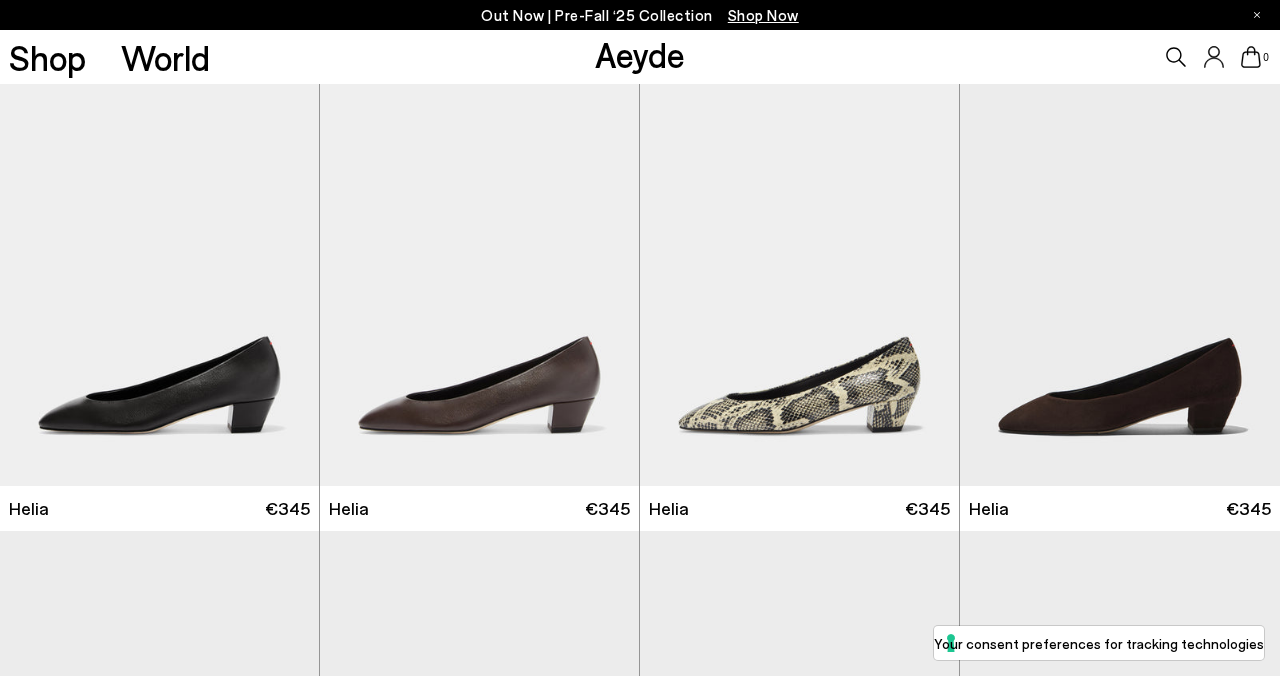 scroll, scrollTop: 0, scrollLeft: 0, axis: both 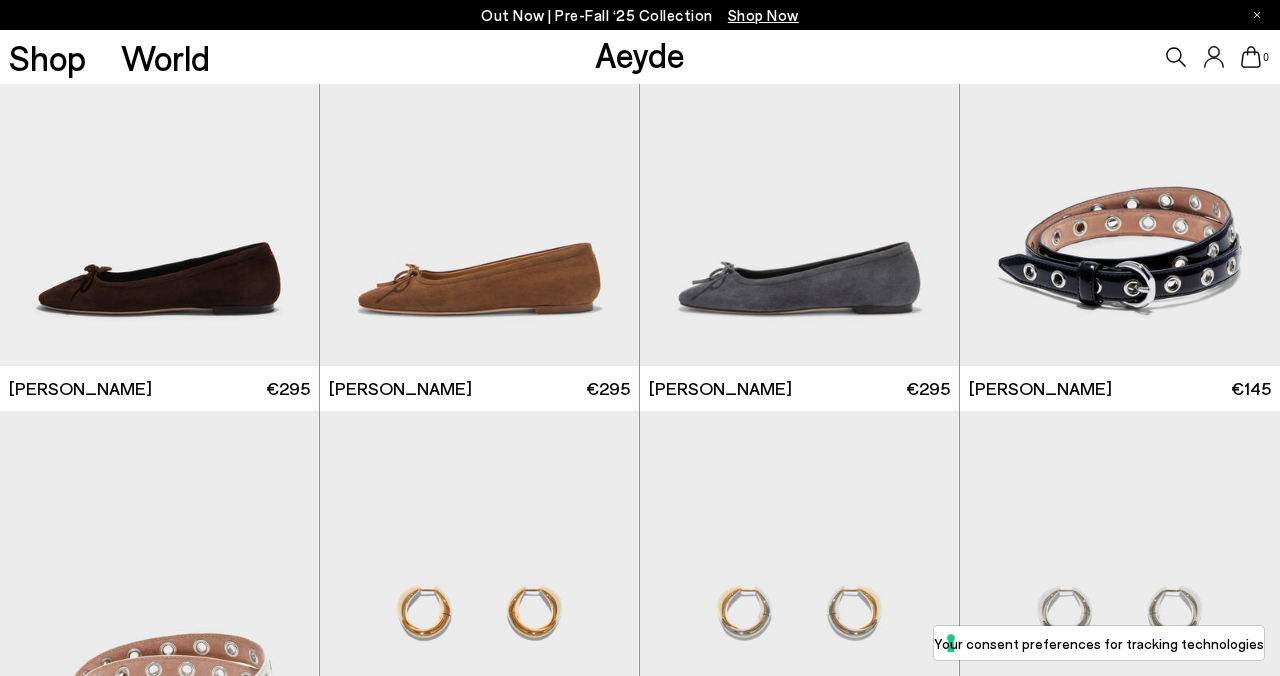 click 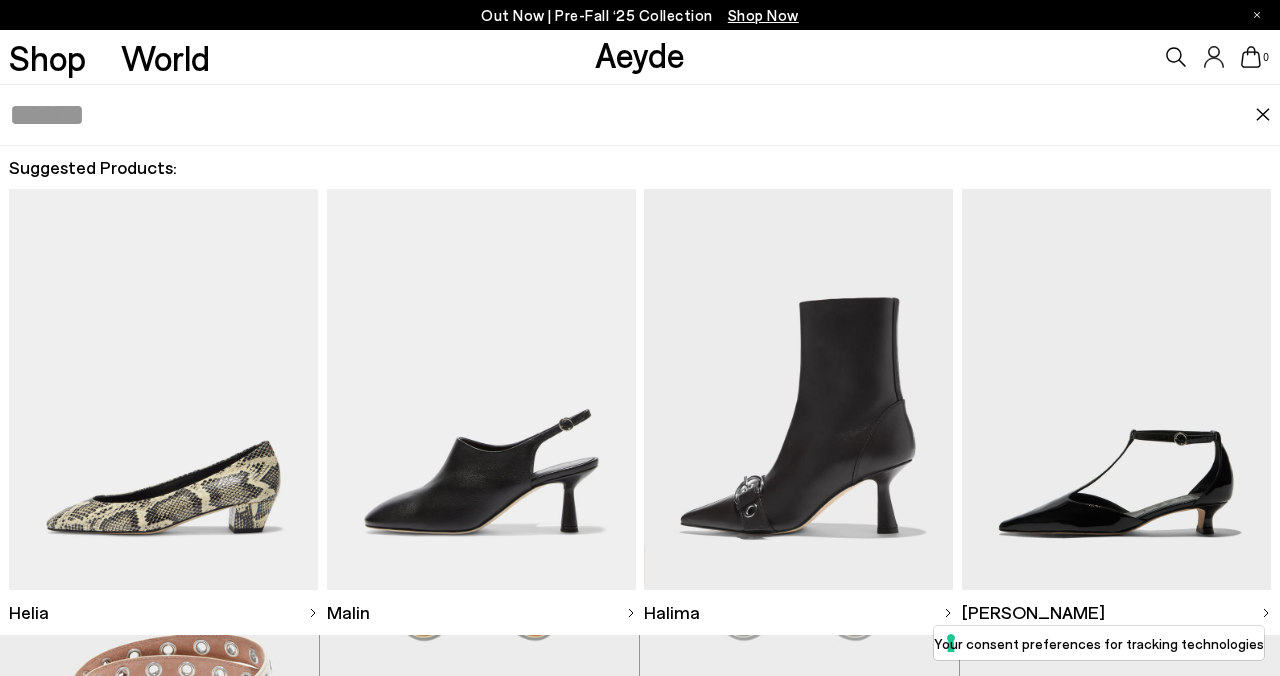 type on "*" 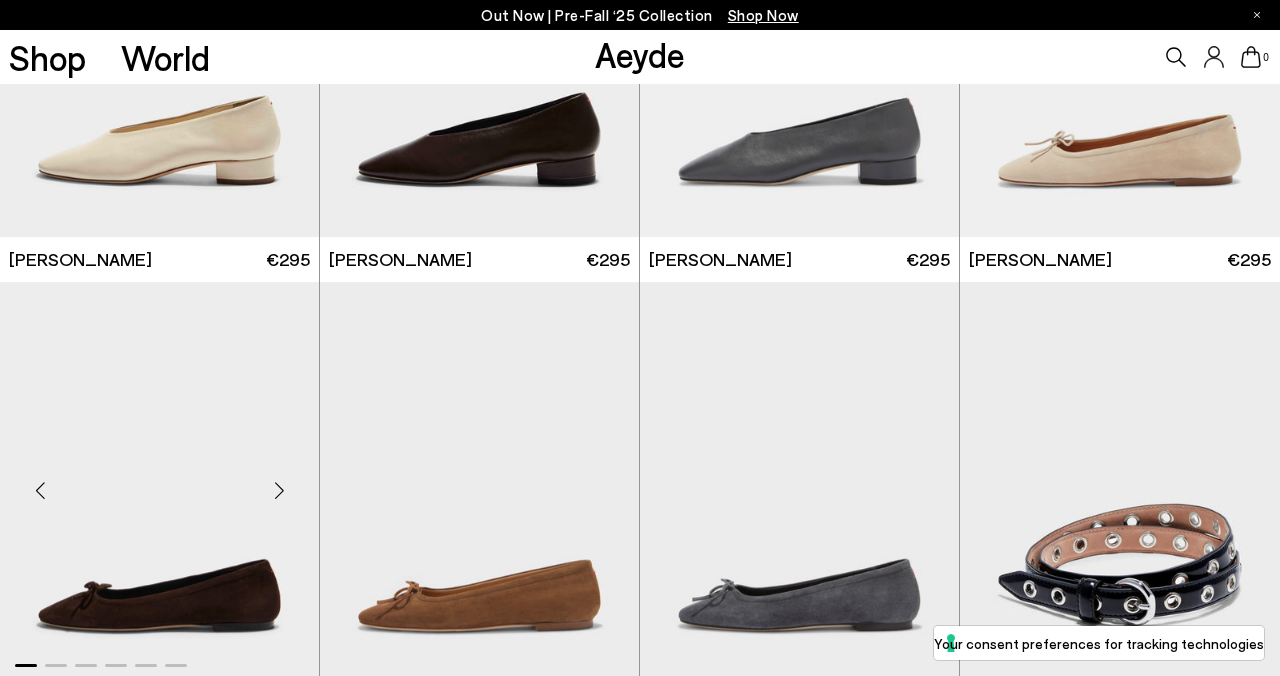 scroll, scrollTop: 7950, scrollLeft: 0, axis: vertical 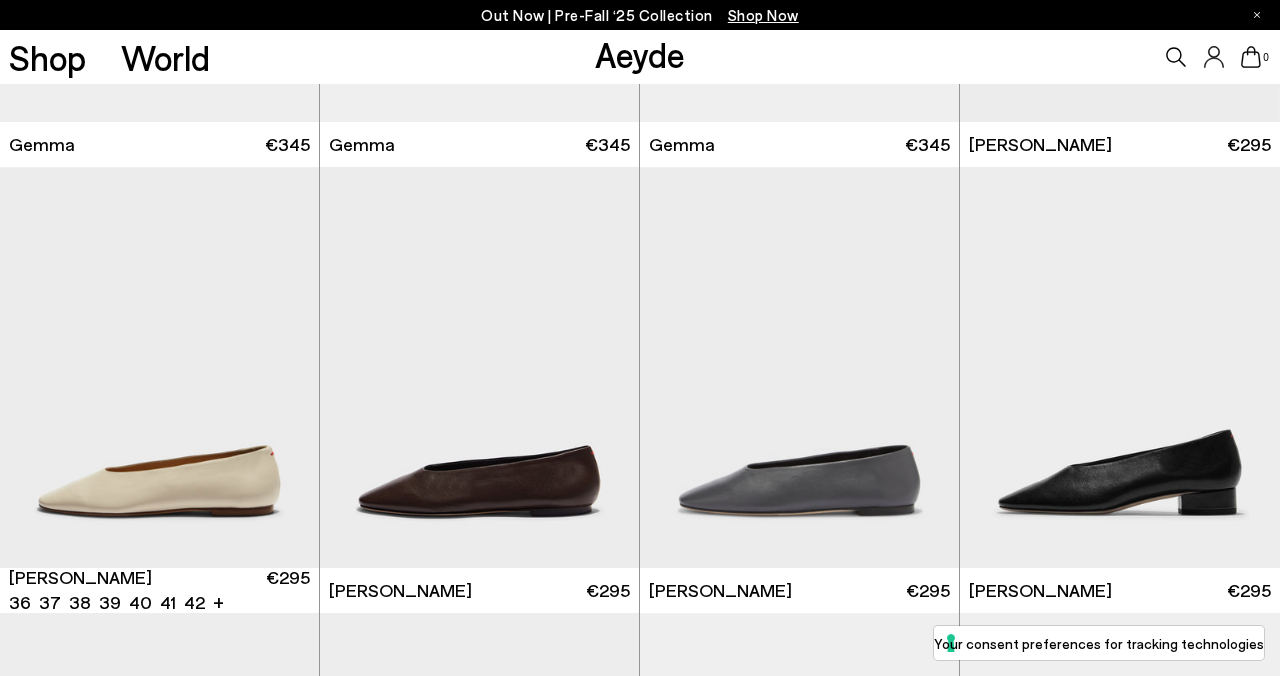 click 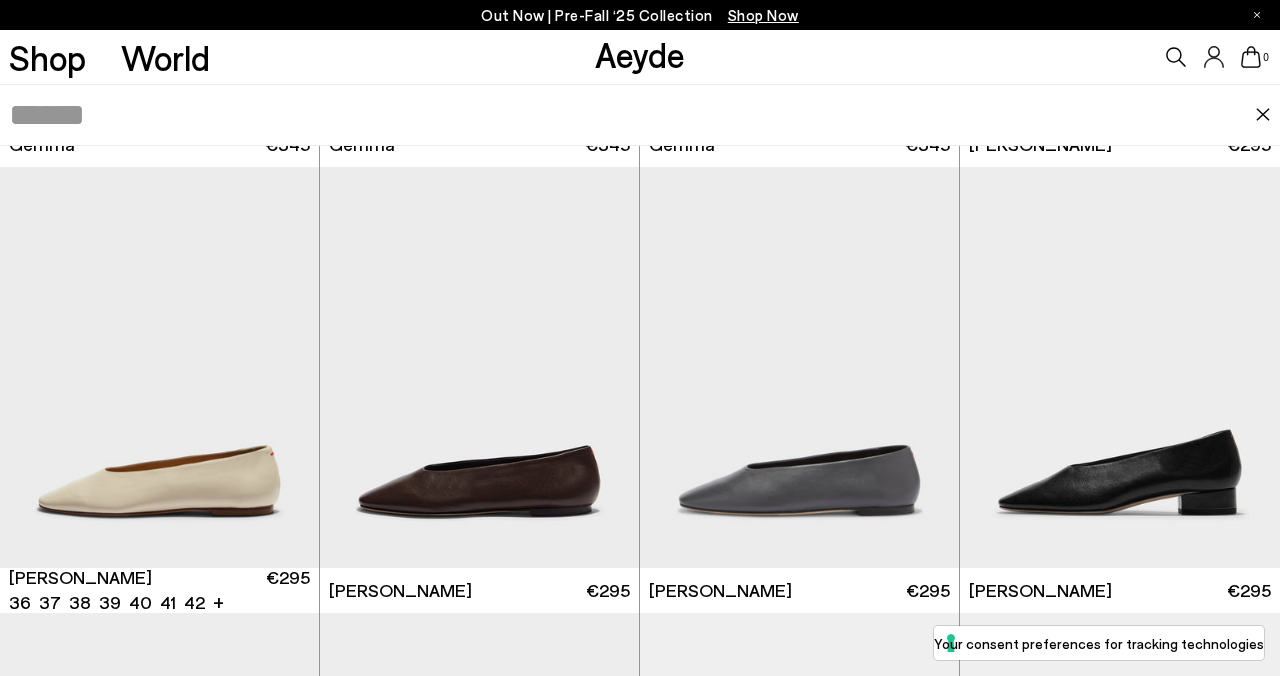 paste on "**********" 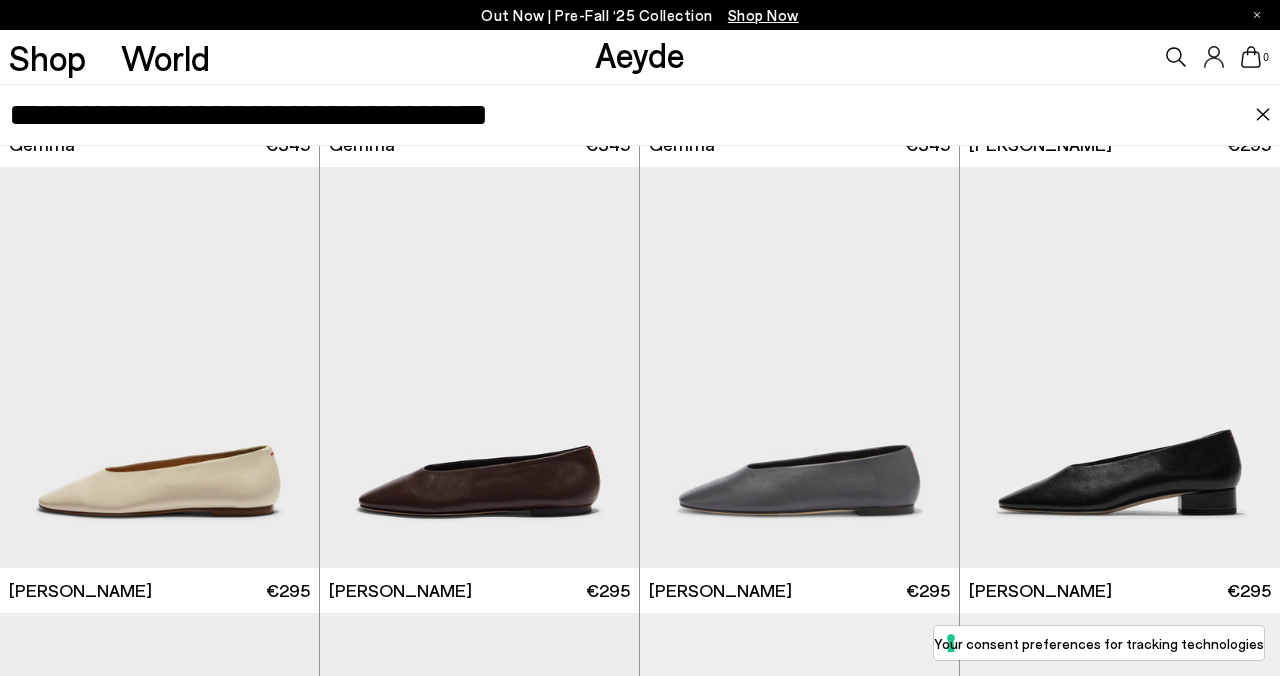 drag, startPoint x: 125, startPoint y: 112, endPoint x: 0, endPoint y: 114, distance: 125.016 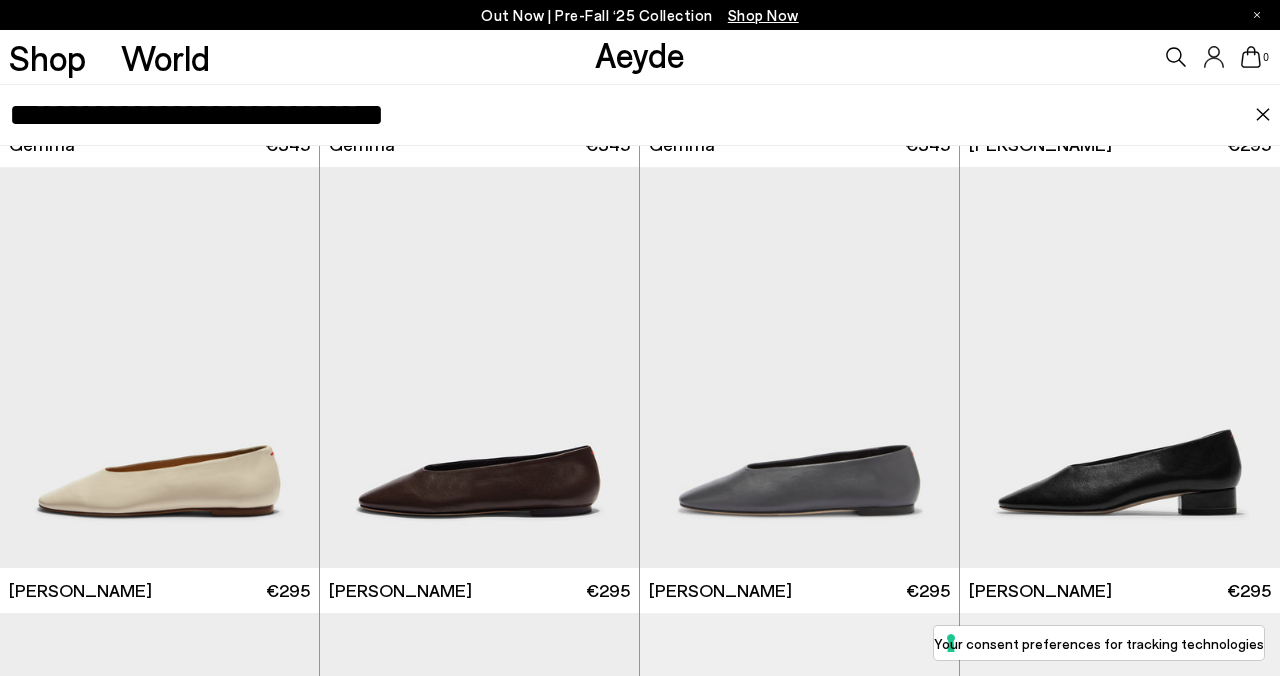 type on "**********" 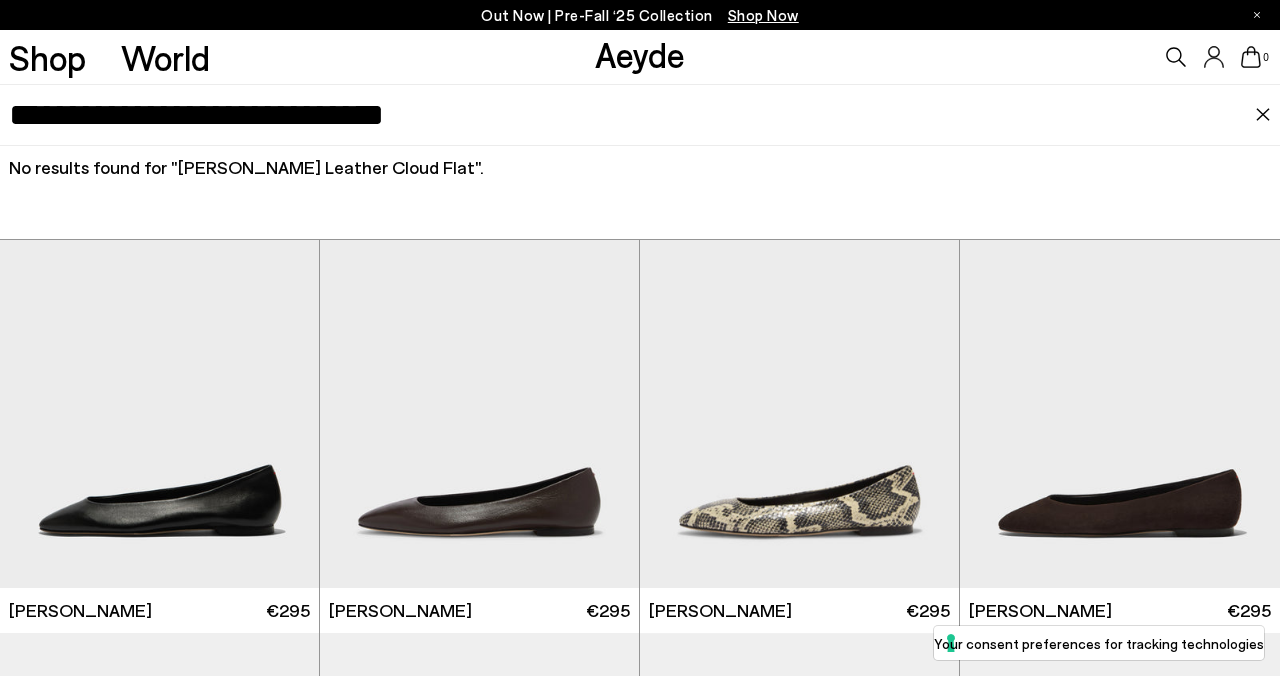 scroll, scrollTop: 0, scrollLeft: 0, axis: both 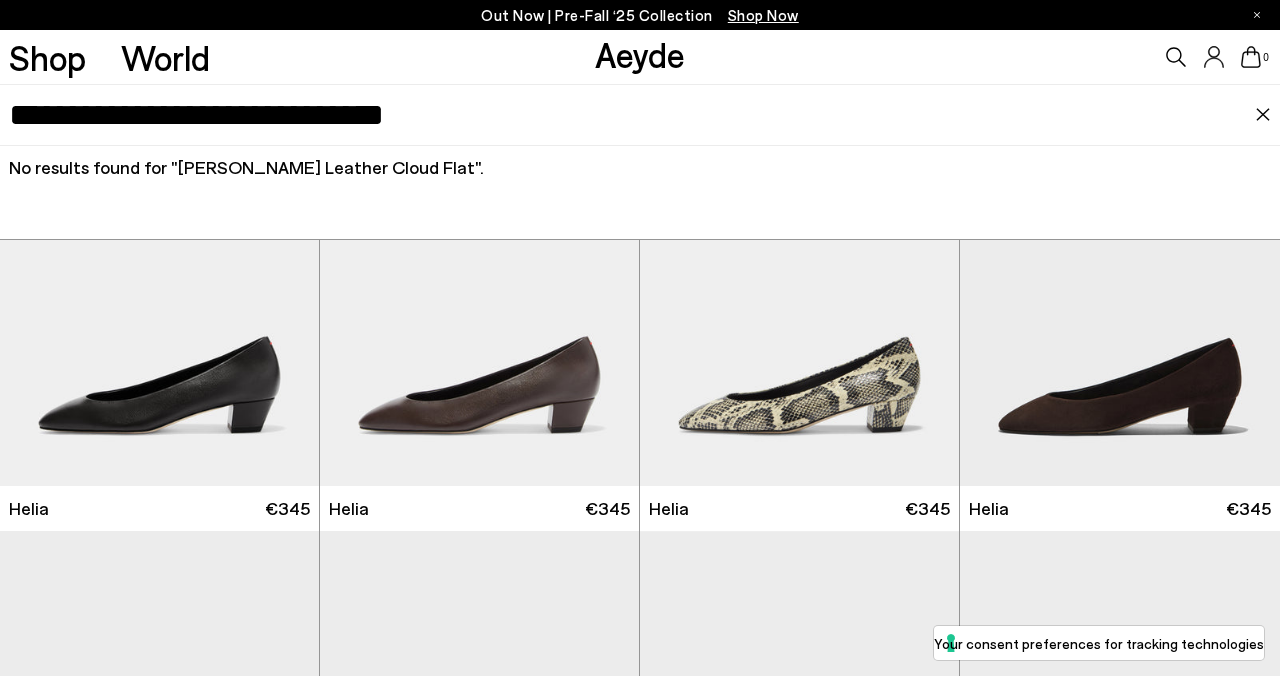 click 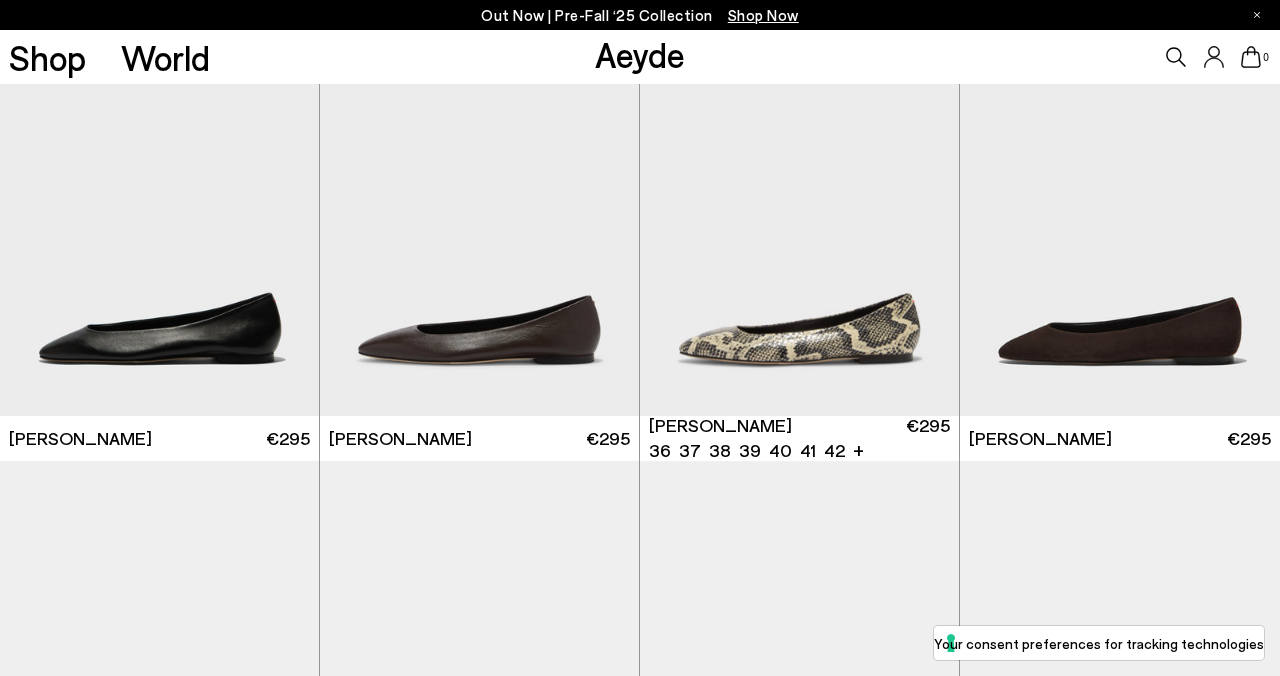 scroll, scrollTop: 521, scrollLeft: 0, axis: vertical 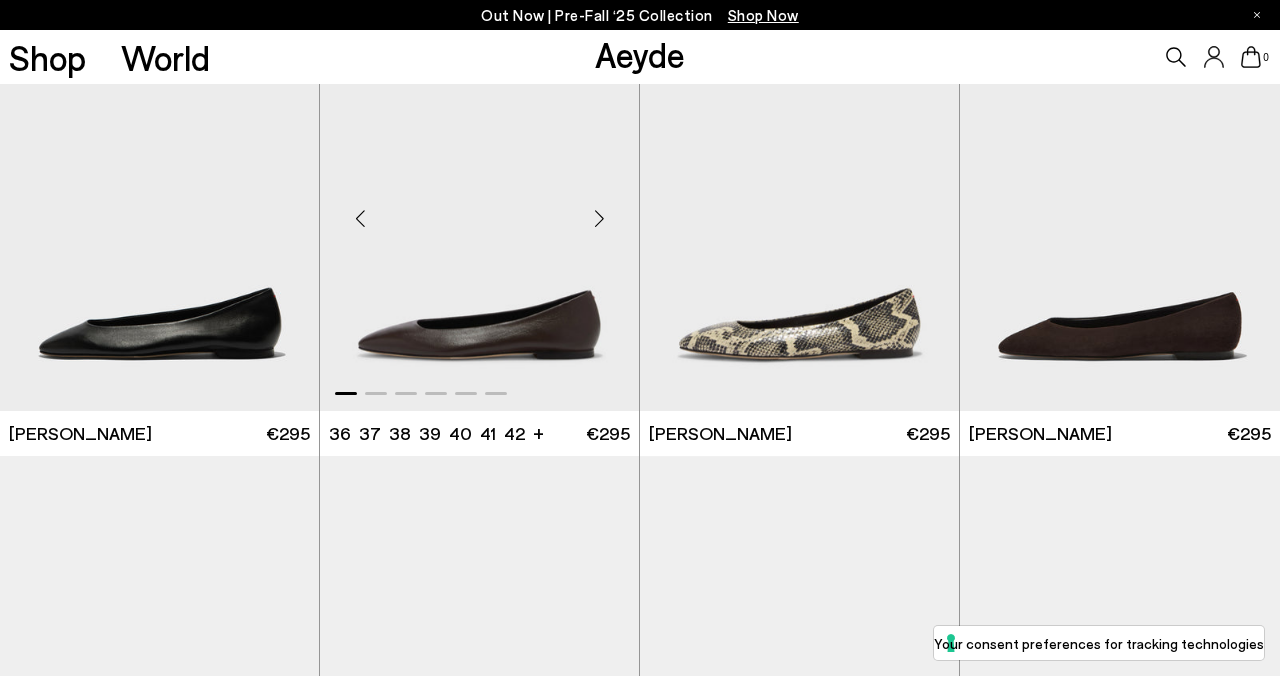 click at bounding box center (479, 210) 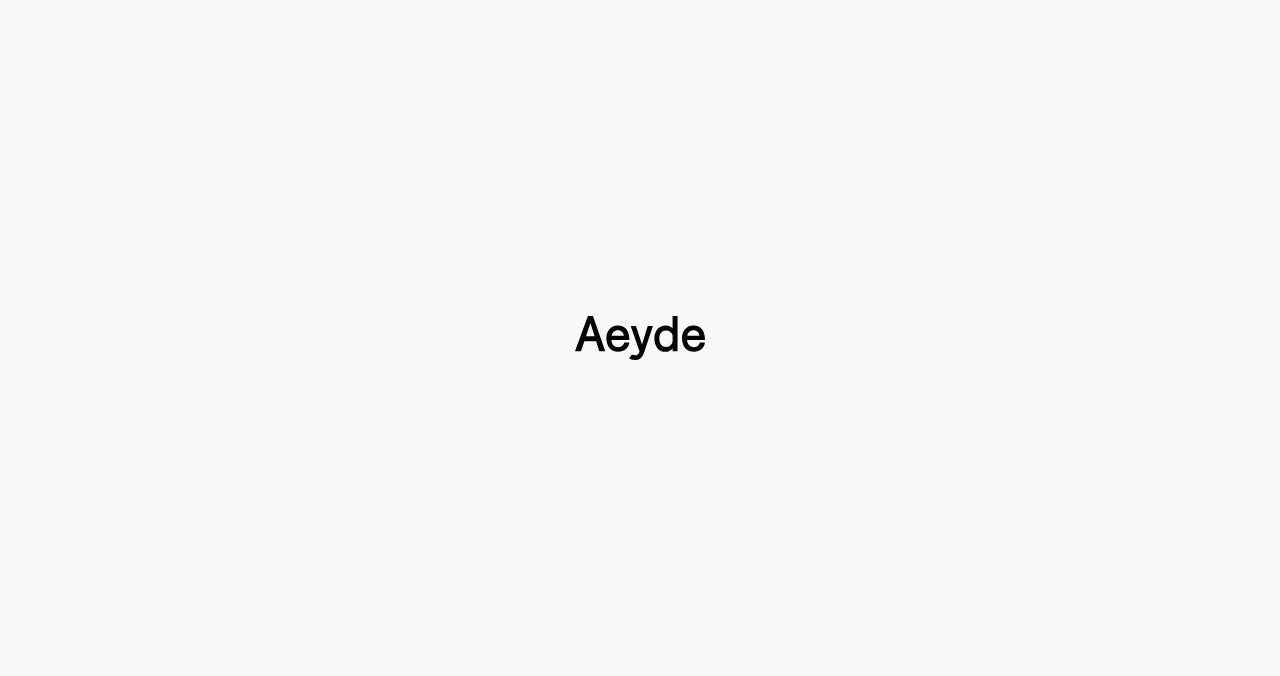 type 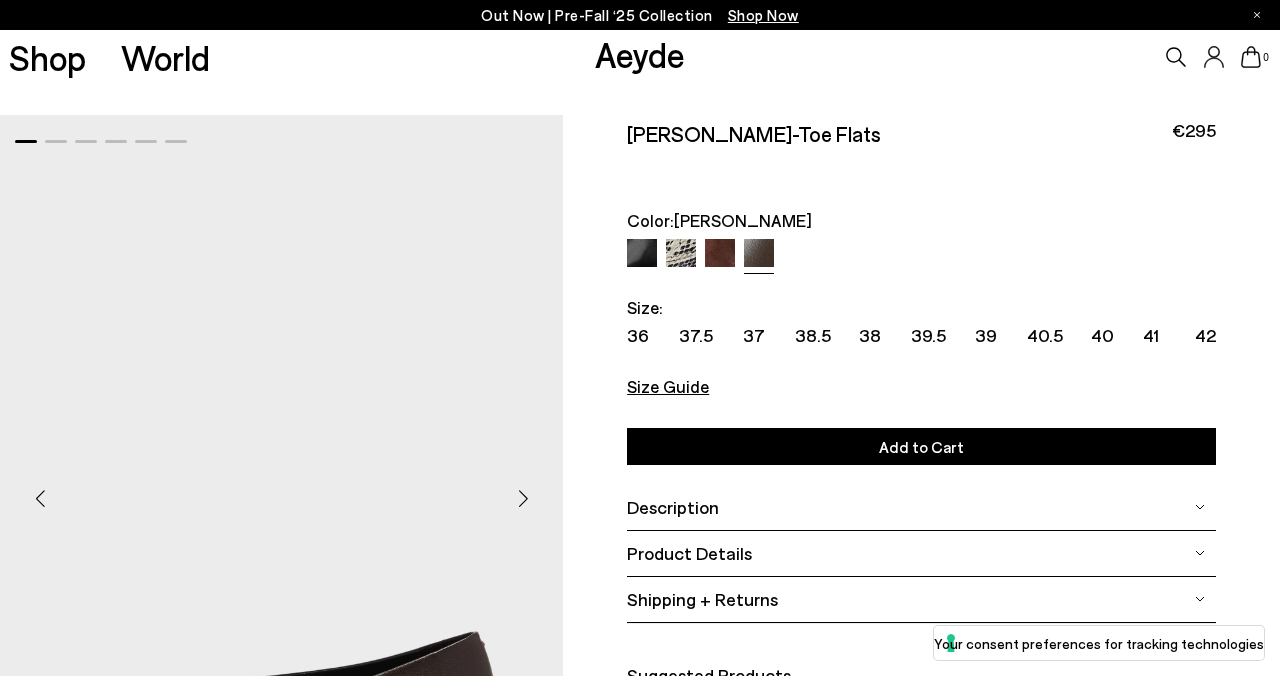 click on "Size Guide" at bounding box center [668, 386] 